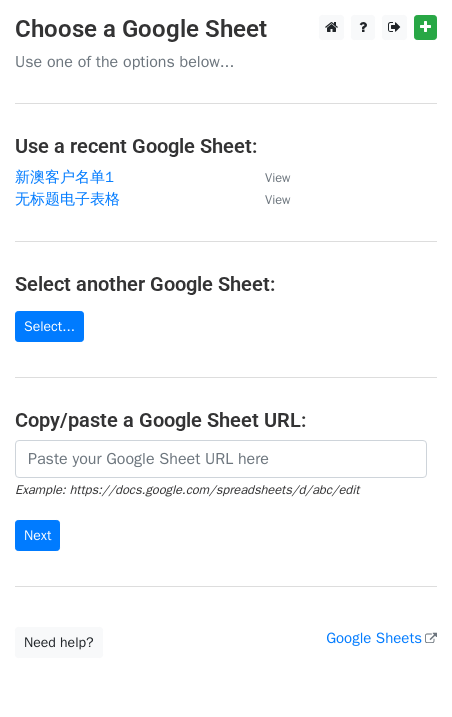 scroll, scrollTop: 0, scrollLeft: 0, axis: both 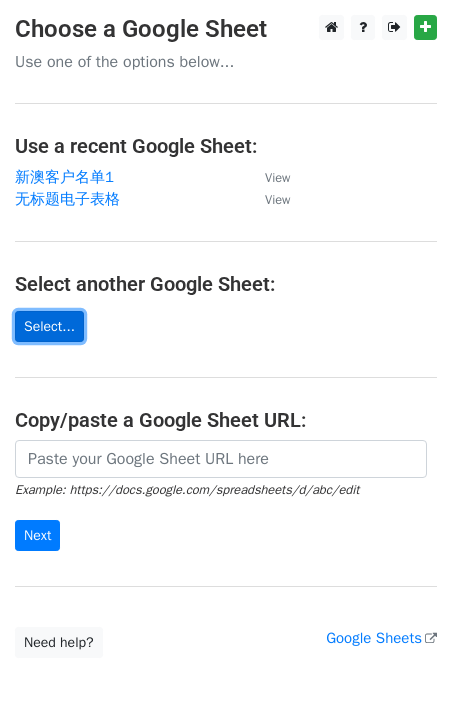 click on "Select..." at bounding box center [49, 326] 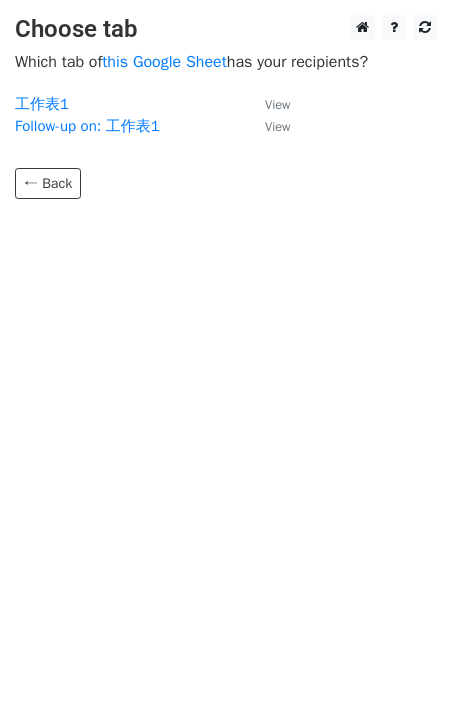 scroll, scrollTop: 0, scrollLeft: 0, axis: both 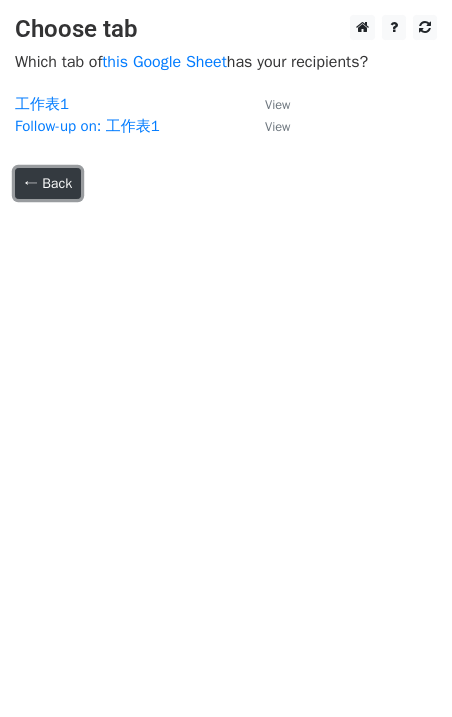 click on "← Back" at bounding box center (48, 183) 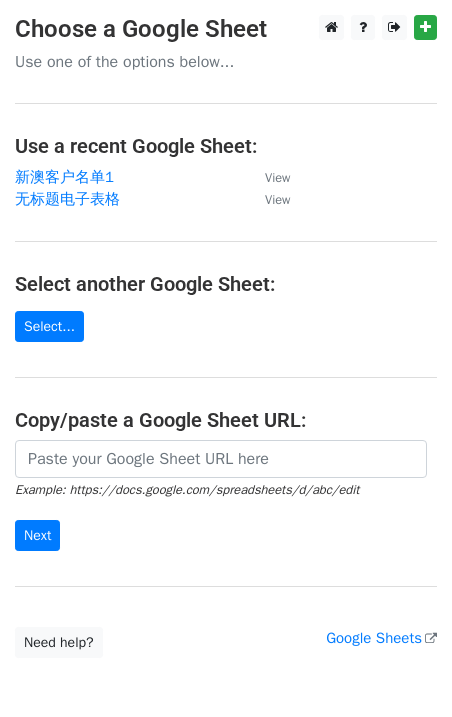scroll, scrollTop: 0, scrollLeft: 0, axis: both 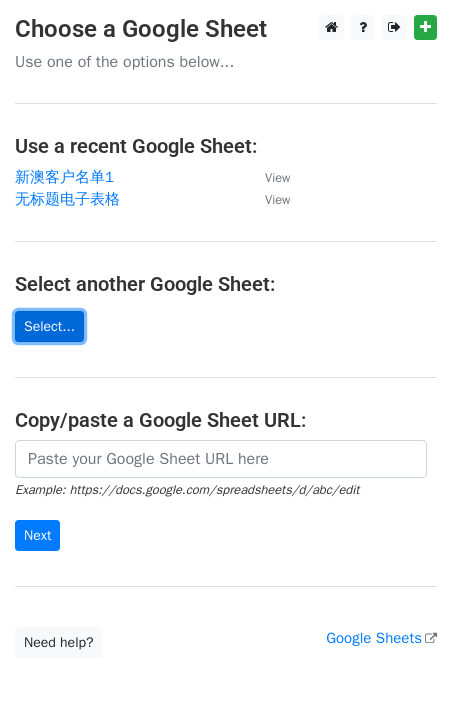 click on "Select..." at bounding box center (49, 326) 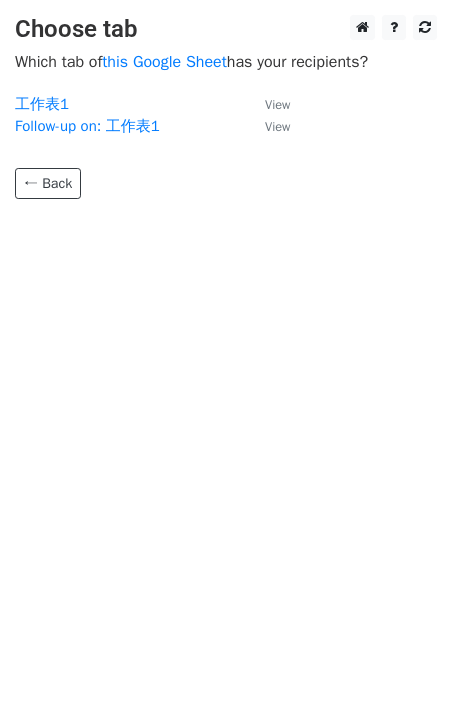 scroll, scrollTop: 0, scrollLeft: 0, axis: both 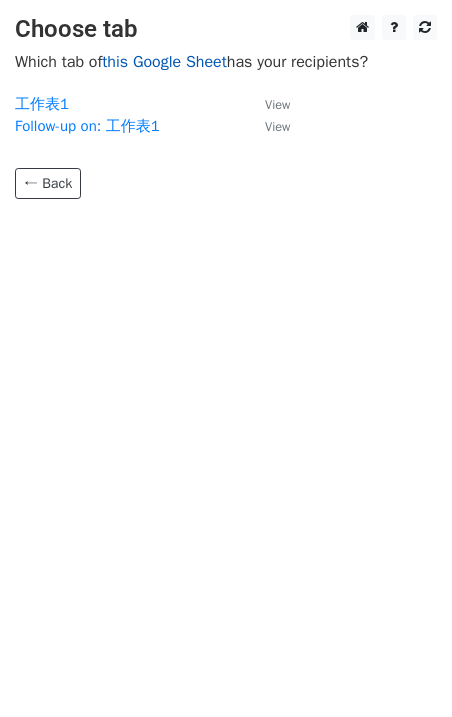 click on "this Google Sheet" at bounding box center [164, 62] 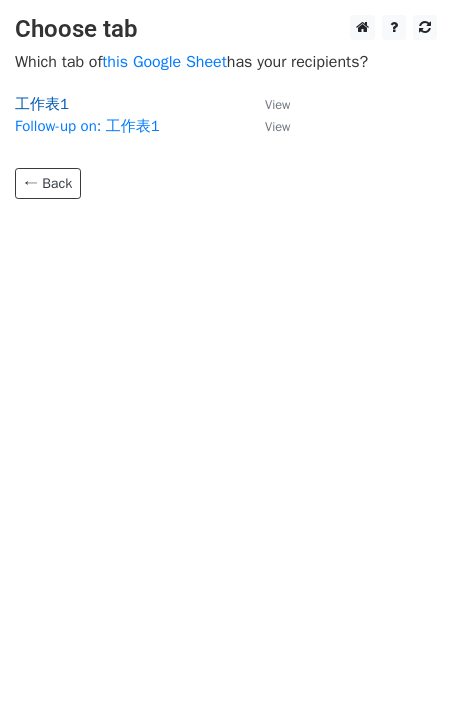 click on "工作表1" at bounding box center (42, 104) 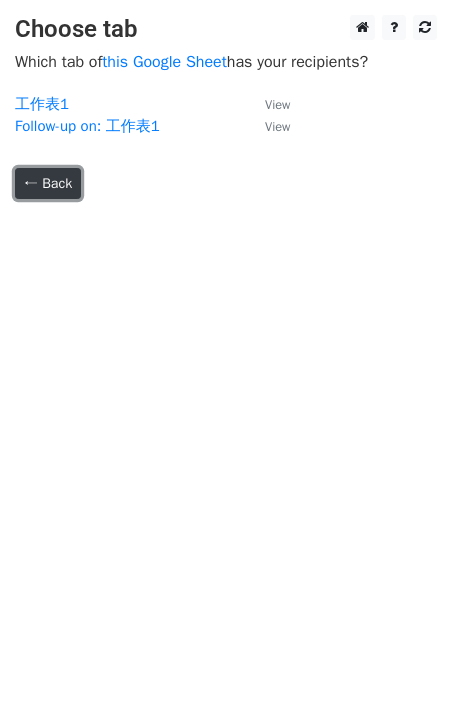 click on "← Back" at bounding box center [48, 183] 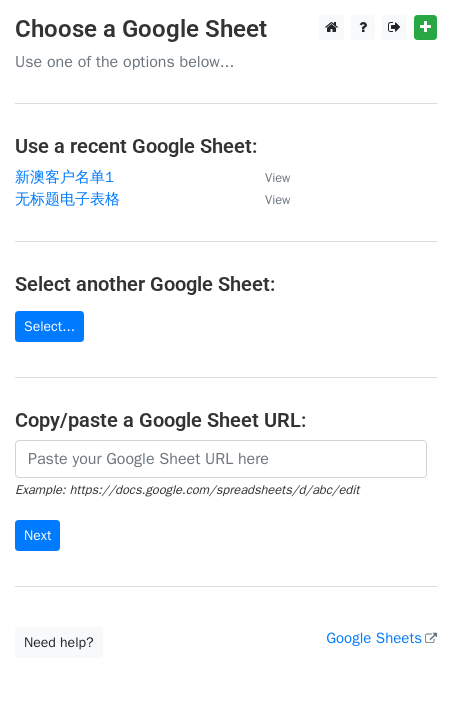 scroll, scrollTop: 0, scrollLeft: 0, axis: both 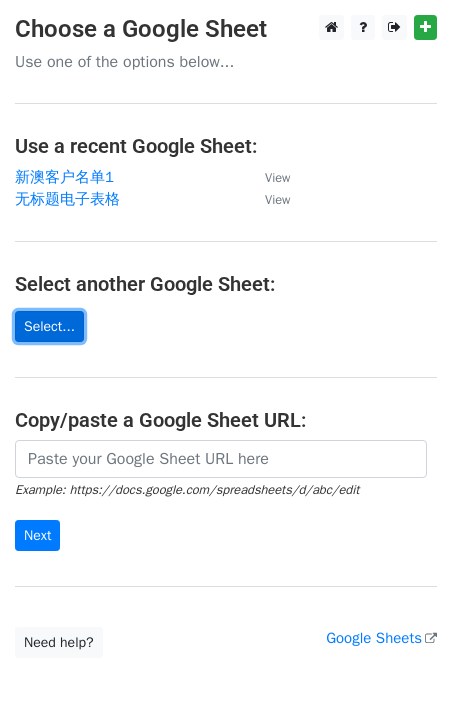 click on "Select..." at bounding box center [49, 326] 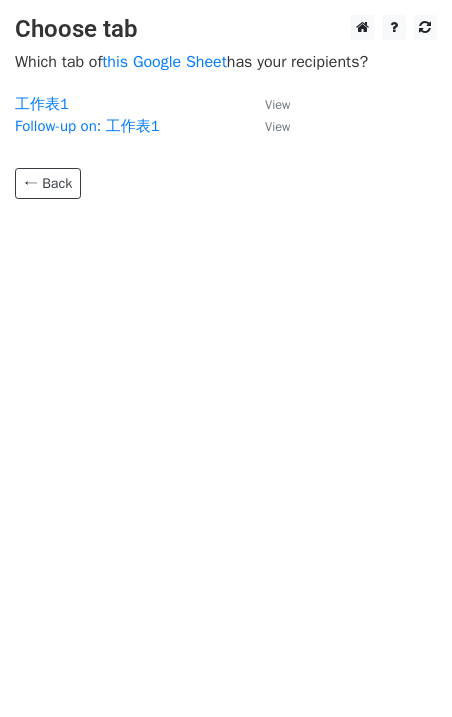 scroll, scrollTop: 0, scrollLeft: 0, axis: both 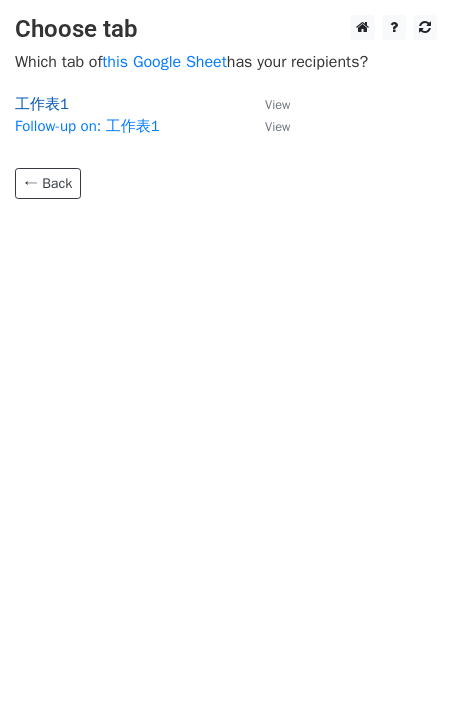 click on "工作表1" at bounding box center [42, 104] 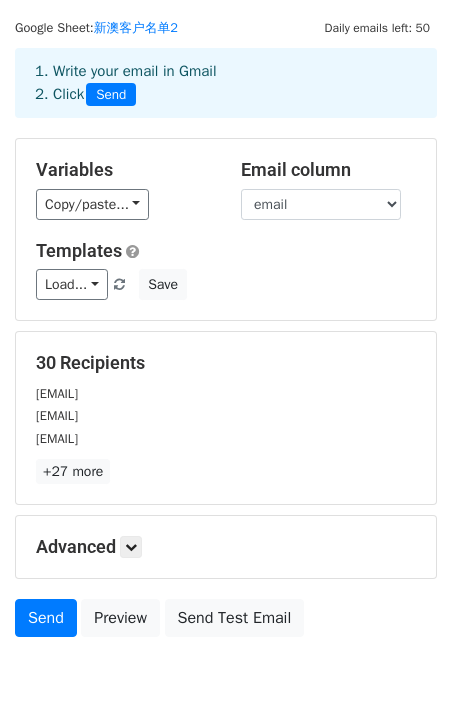 scroll, scrollTop: 59, scrollLeft: 0, axis: vertical 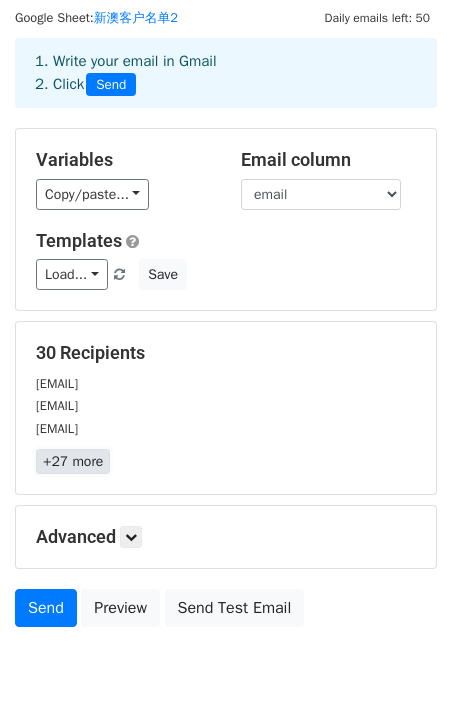 click on "+27 more" at bounding box center [73, 461] 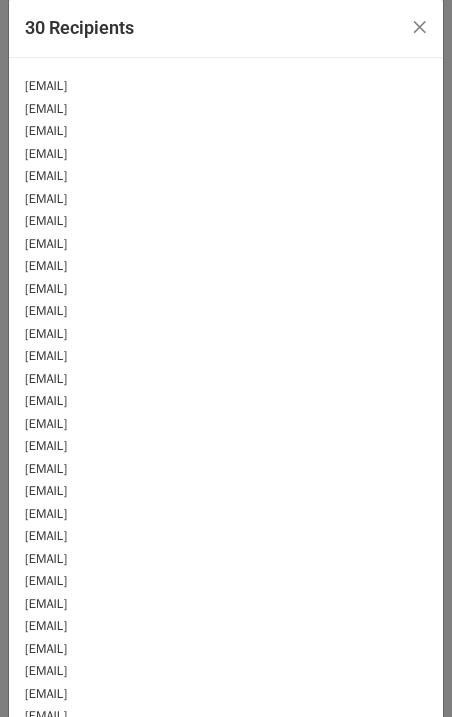 scroll, scrollTop: 0, scrollLeft: 0, axis: both 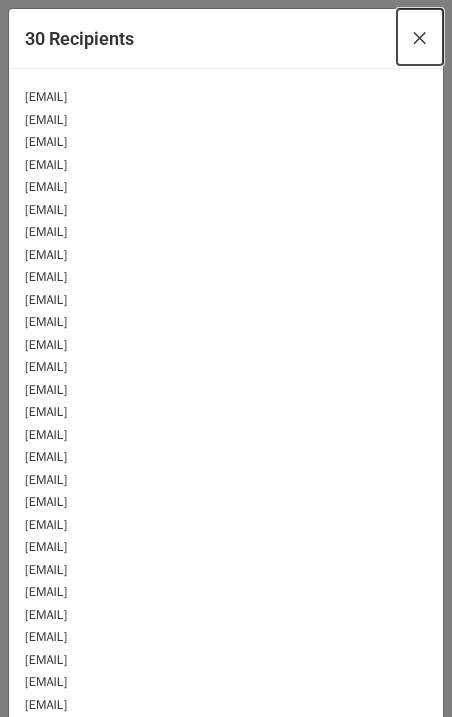 click on "×" at bounding box center (420, 37) 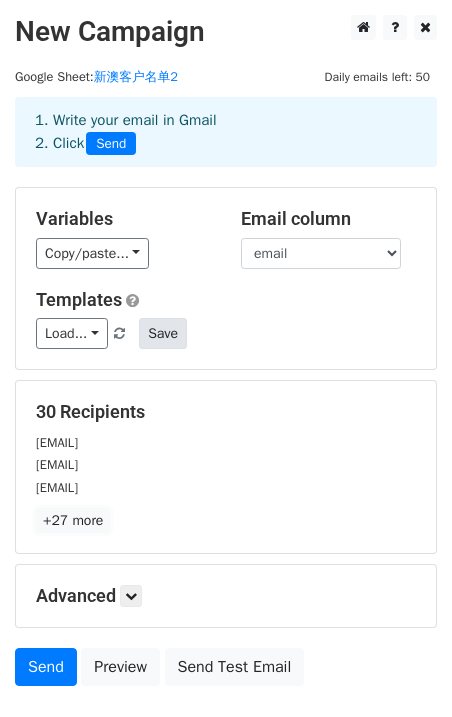 scroll, scrollTop: 8, scrollLeft: 0, axis: vertical 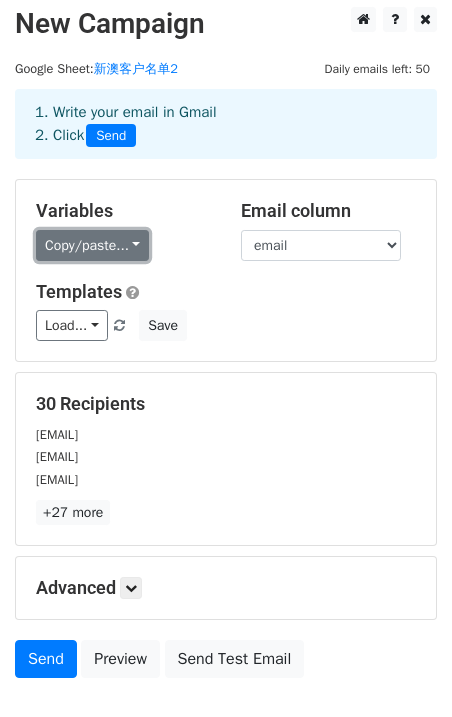 click on "Copy/paste..." at bounding box center (92, 245) 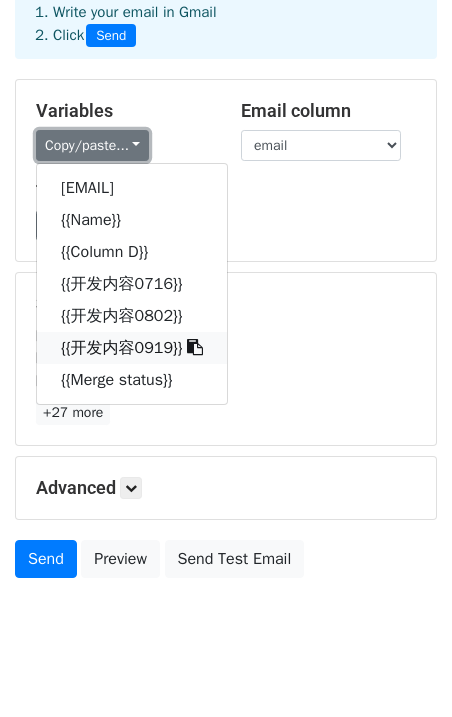 scroll, scrollTop: 95, scrollLeft: 0, axis: vertical 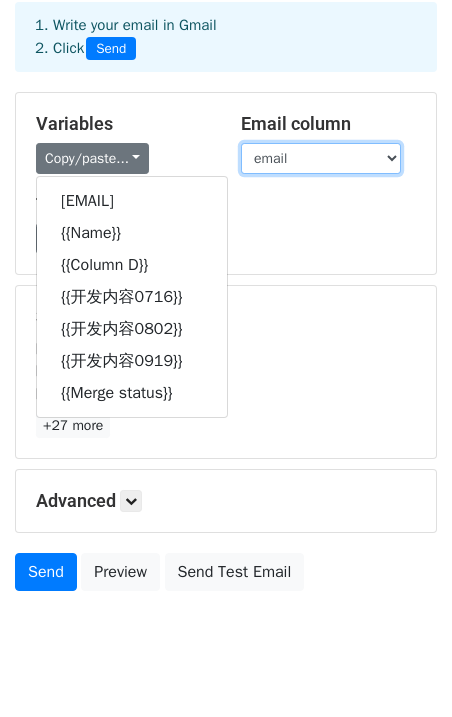 click on "email
Name
Column D
开发内容0716
开发内容0802
开发内容0919
Merge status" at bounding box center (321, 158) 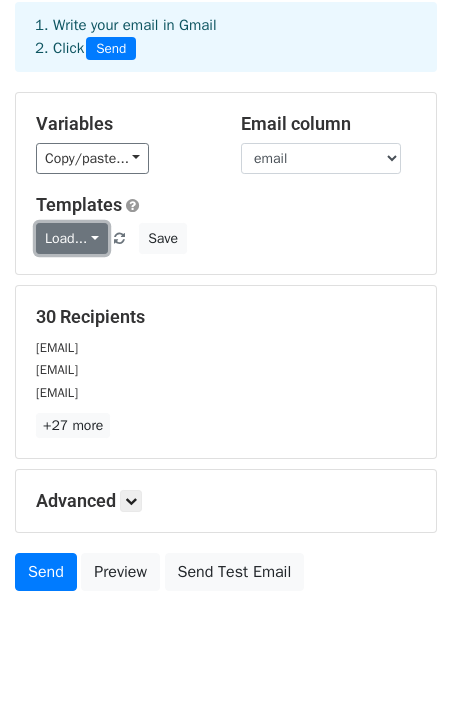 click on "Load..." at bounding box center (72, 238) 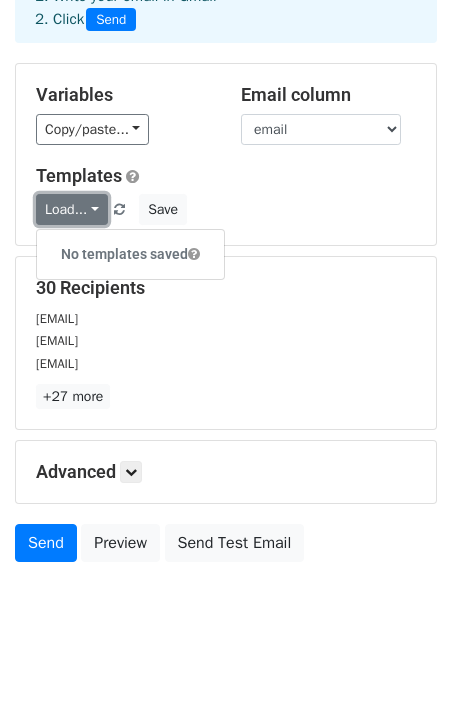 scroll, scrollTop: 140, scrollLeft: 0, axis: vertical 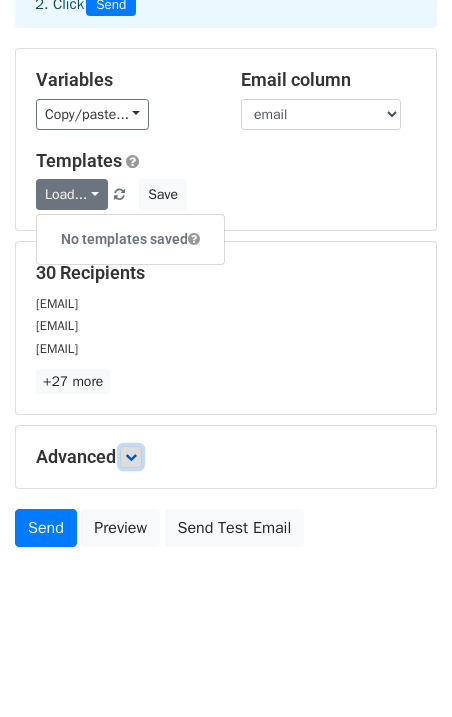 click at bounding box center [131, 457] 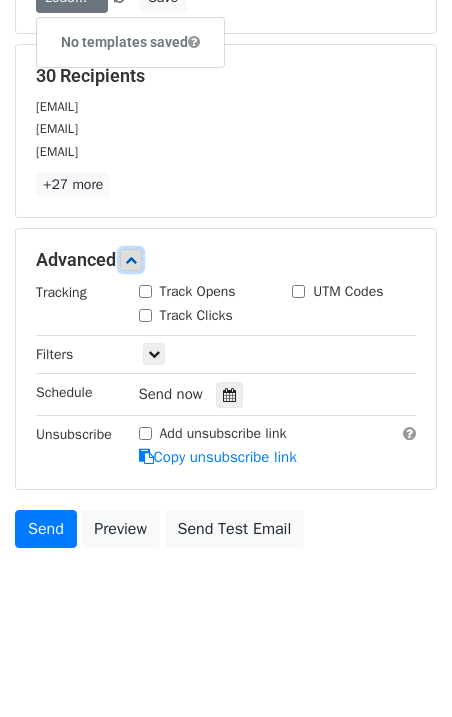 scroll, scrollTop: 0, scrollLeft: 0, axis: both 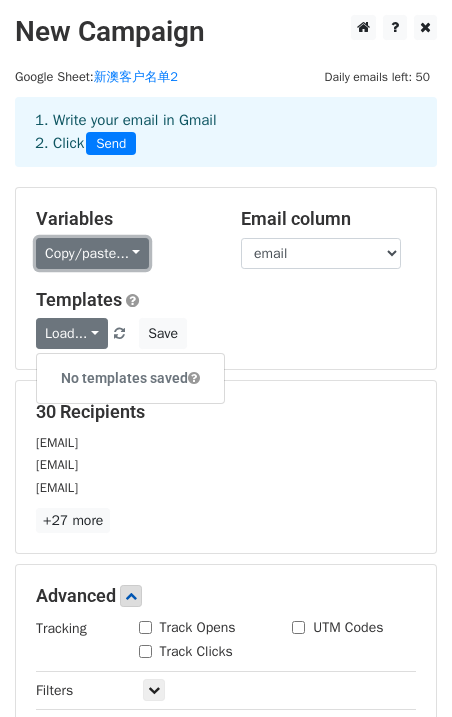 click on "Copy/paste..." at bounding box center [92, 253] 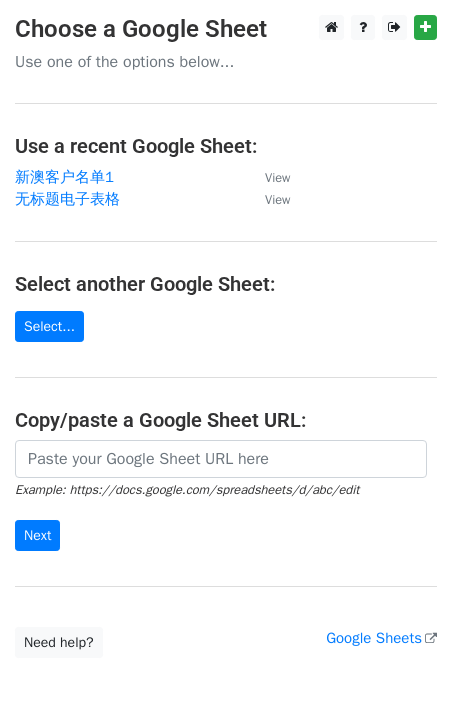 scroll, scrollTop: 0, scrollLeft: 0, axis: both 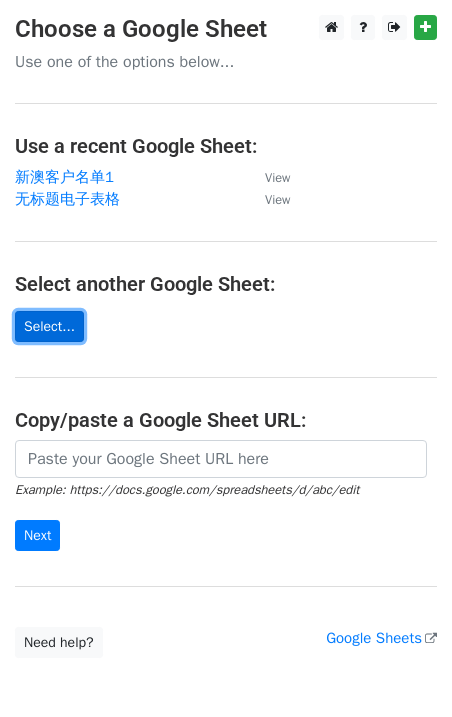 click on "Select..." at bounding box center (49, 326) 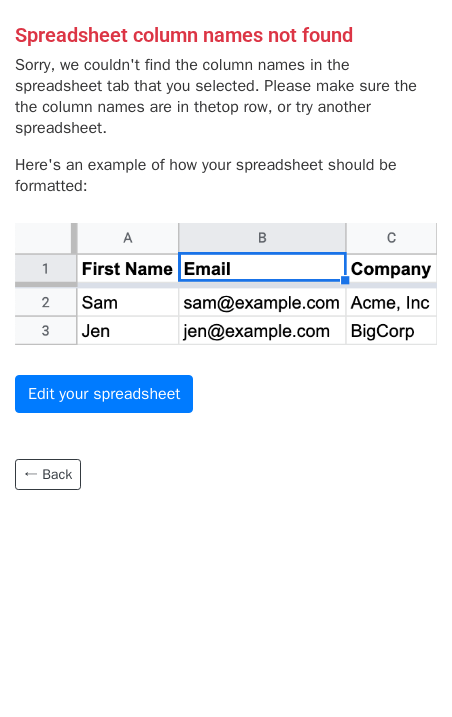 scroll, scrollTop: 0, scrollLeft: 0, axis: both 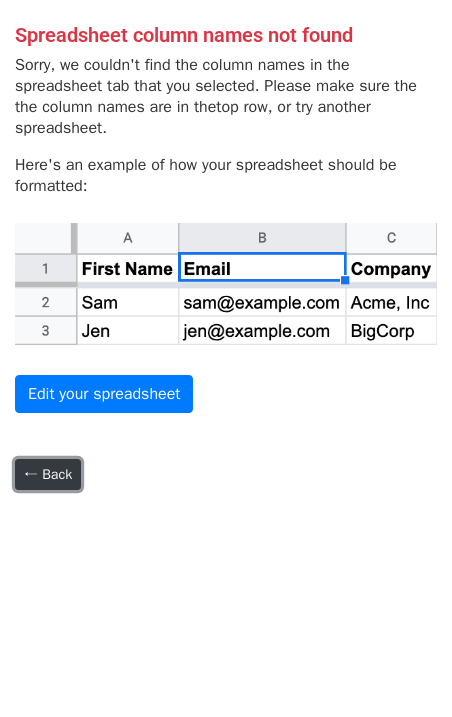 click on "← Back" at bounding box center [48, 474] 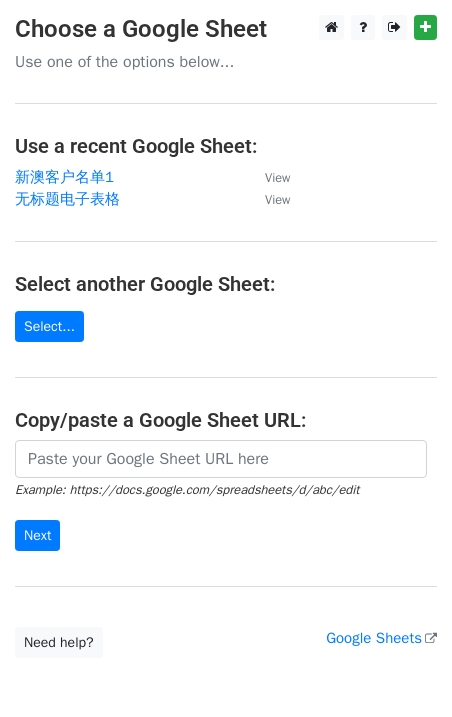 scroll, scrollTop: 0, scrollLeft: 0, axis: both 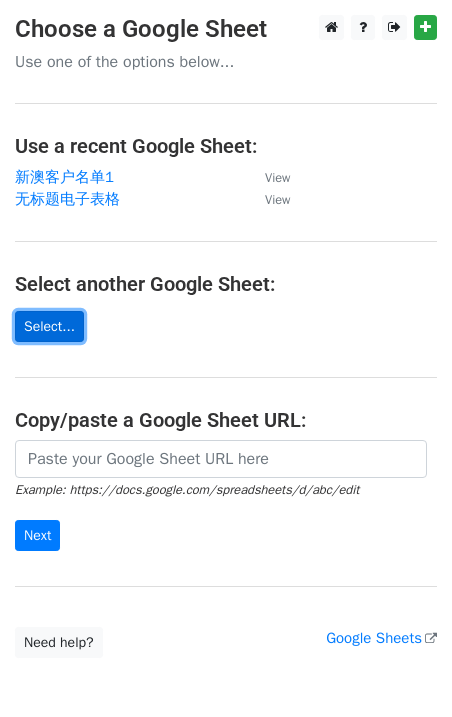 click on "Select..." at bounding box center [49, 326] 